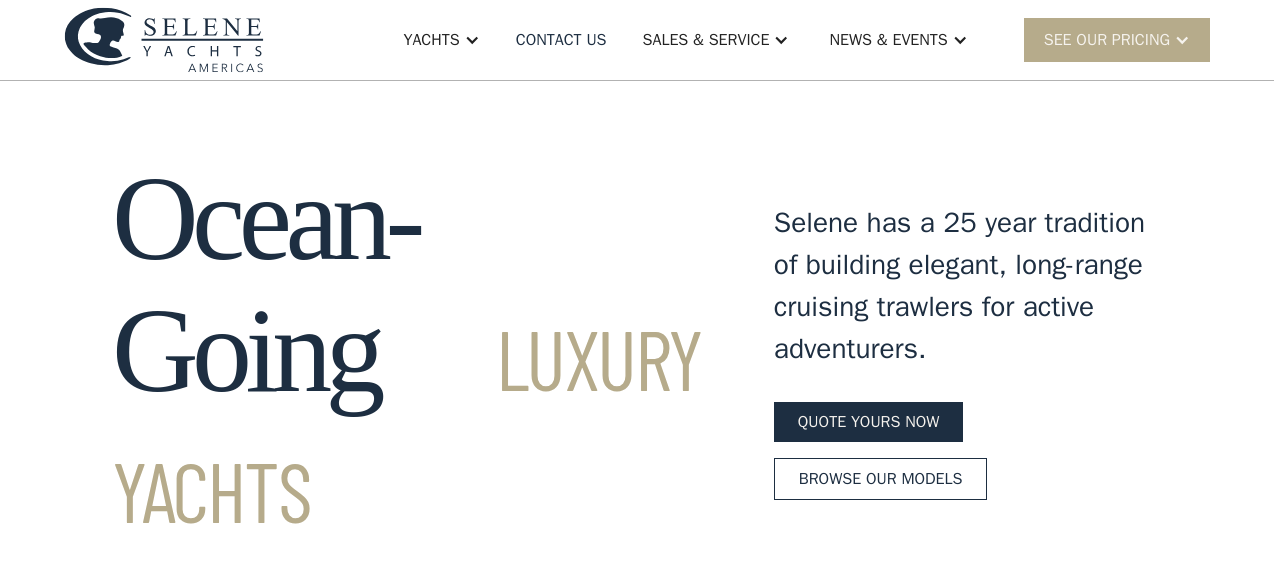 scroll, scrollTop: 0, scrollLeft: 0, axis: both 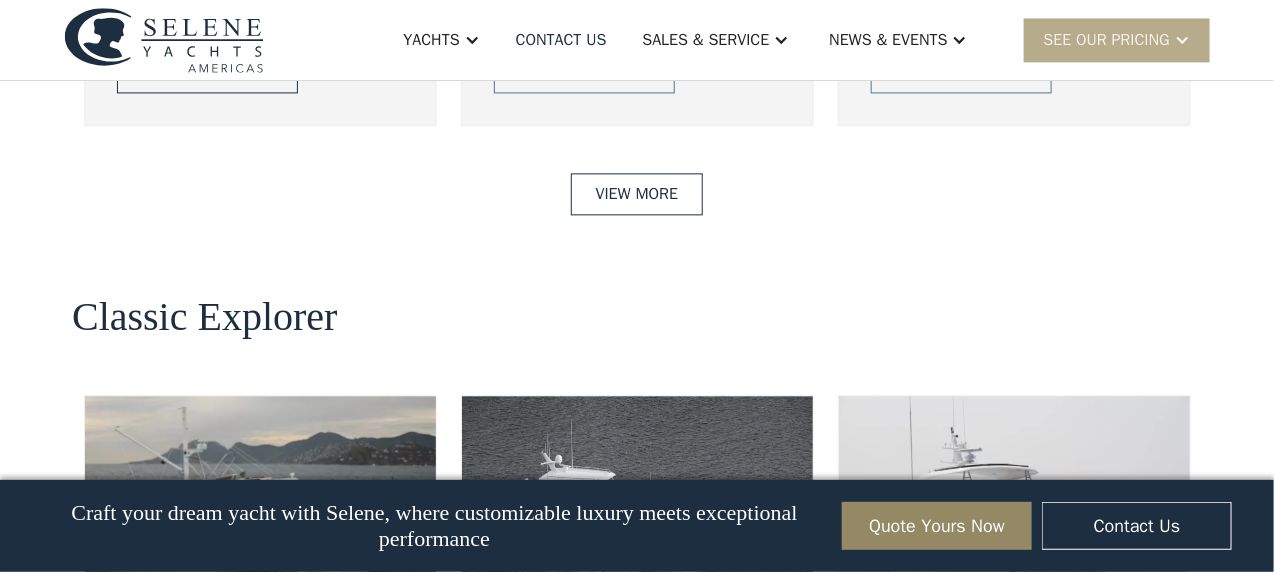 click on "view details" at bounding box center (192, 72) 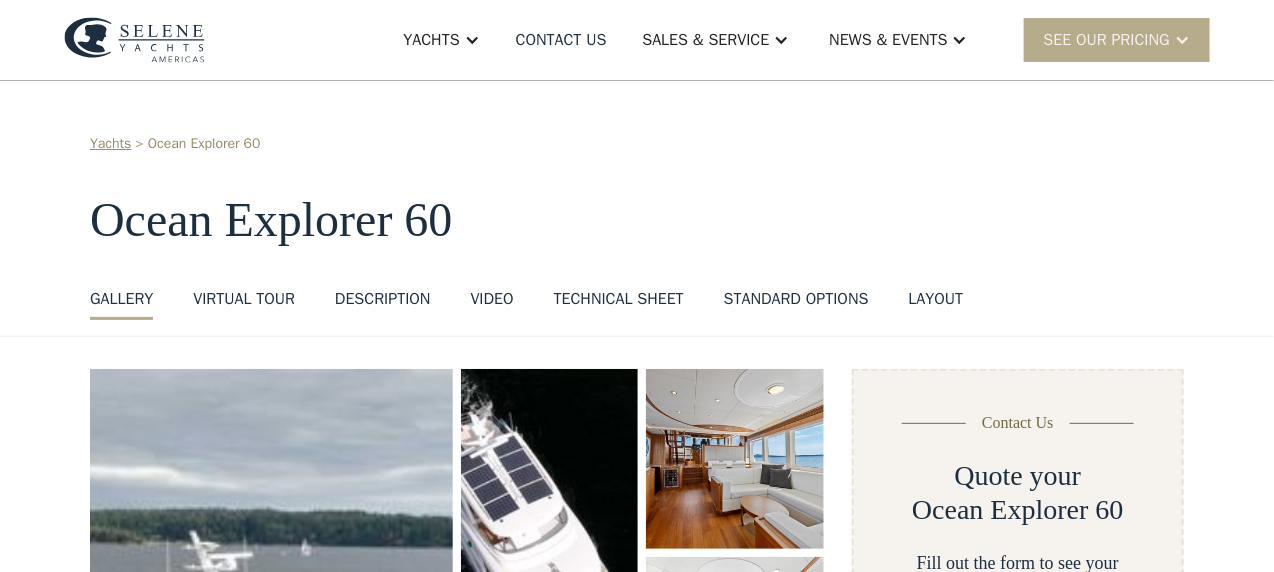 scroll, scrollTop: 200, scrollLeft: 0, axis: vertical 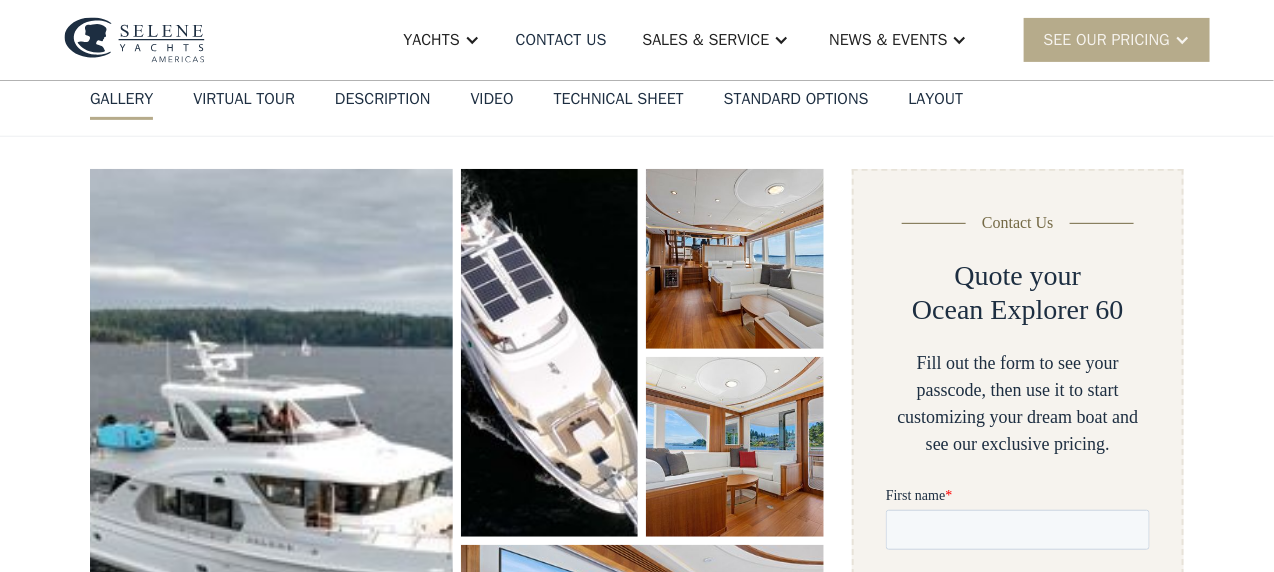 click on "GALLERY" at bounding box center [121, 99] 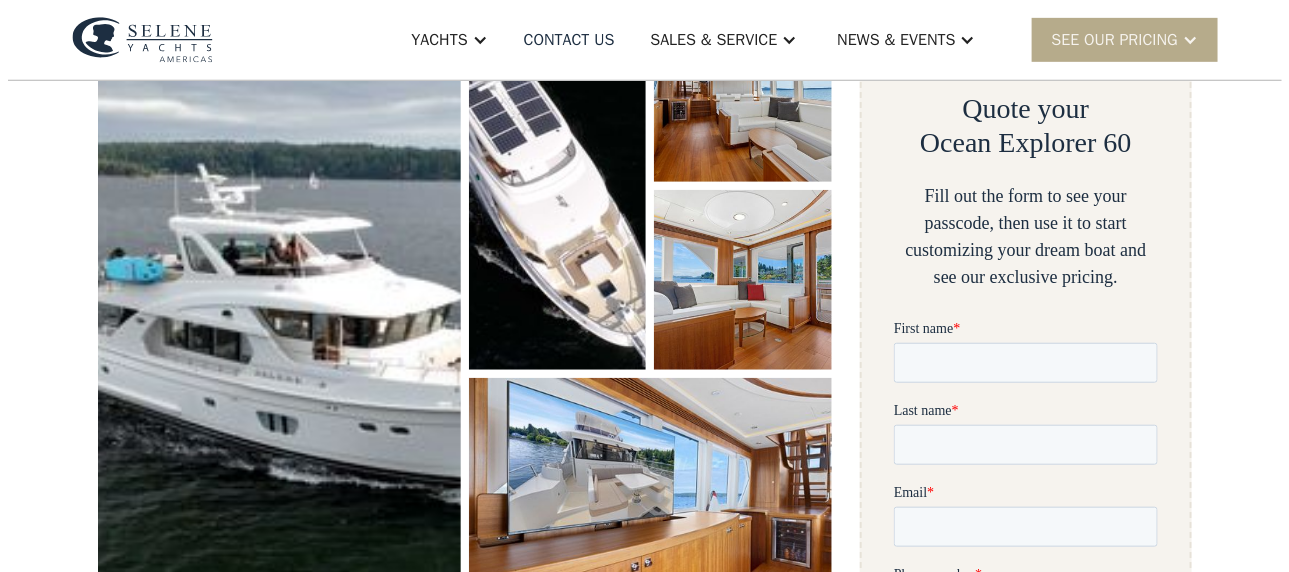 scroll, scrollTop: 368, scrollLeft: 0, axis: vertical 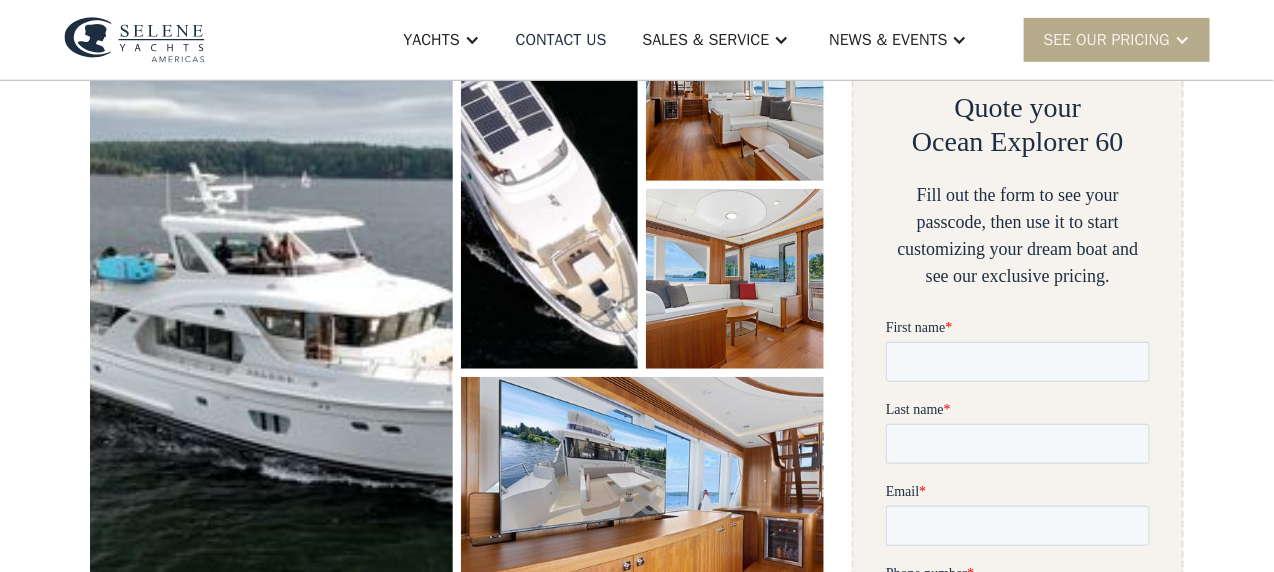 click at bounding box center [271, 310] 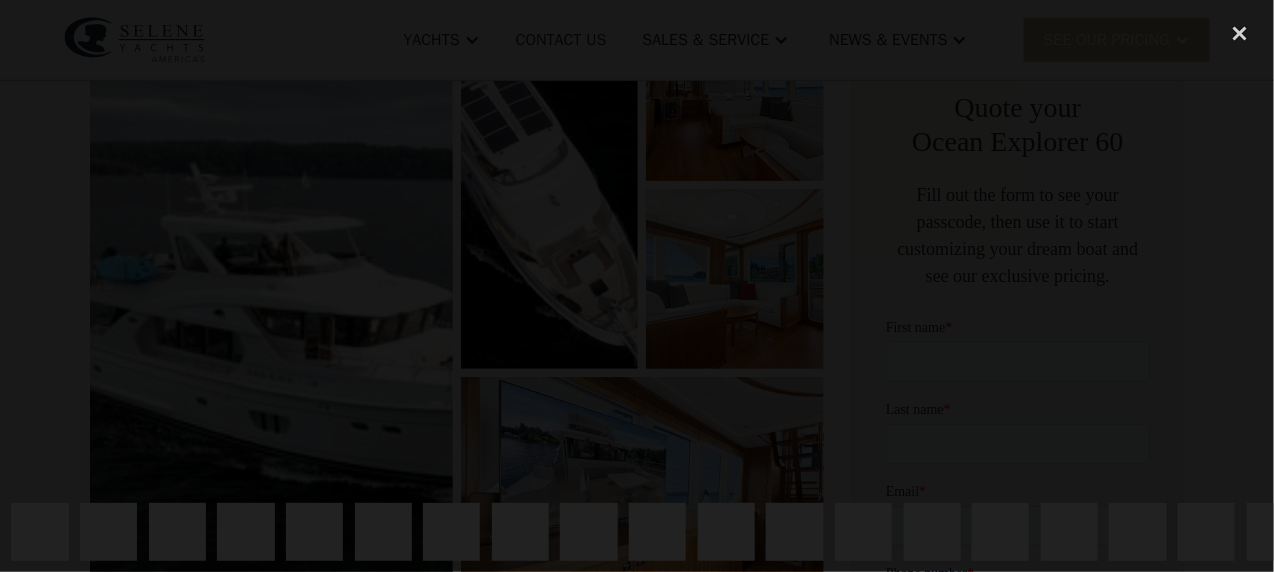 click at bounding box center [637, 251] 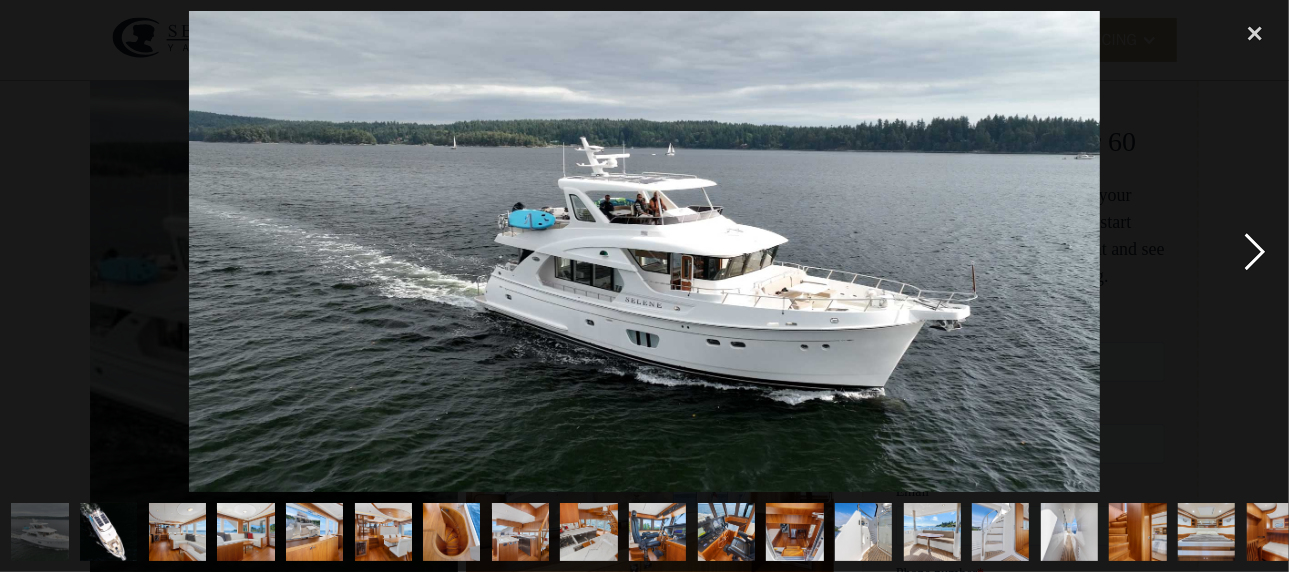 click at bounding box center [1255, 251] 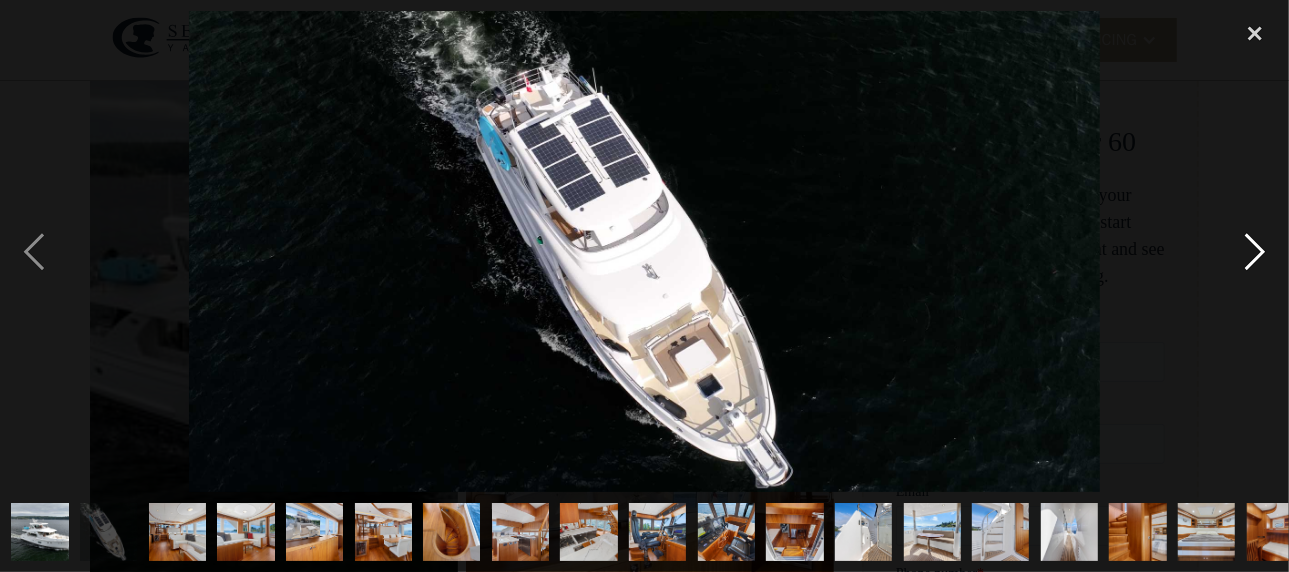 click at bounding box center [1255, 251] 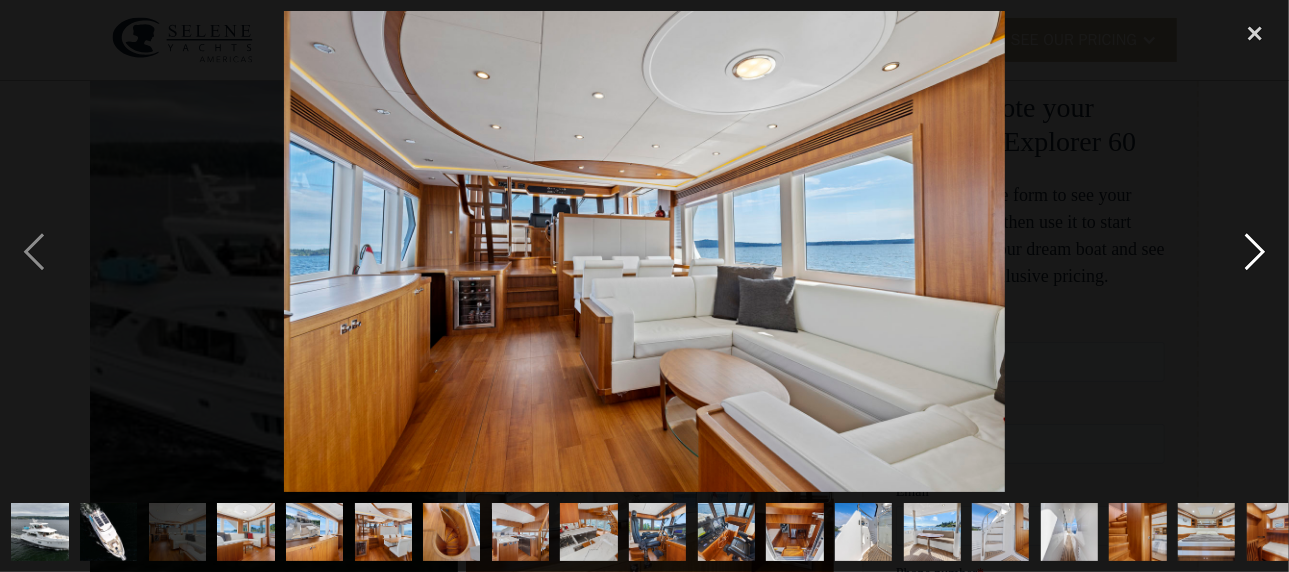 click at bounding box center (1255, 251) 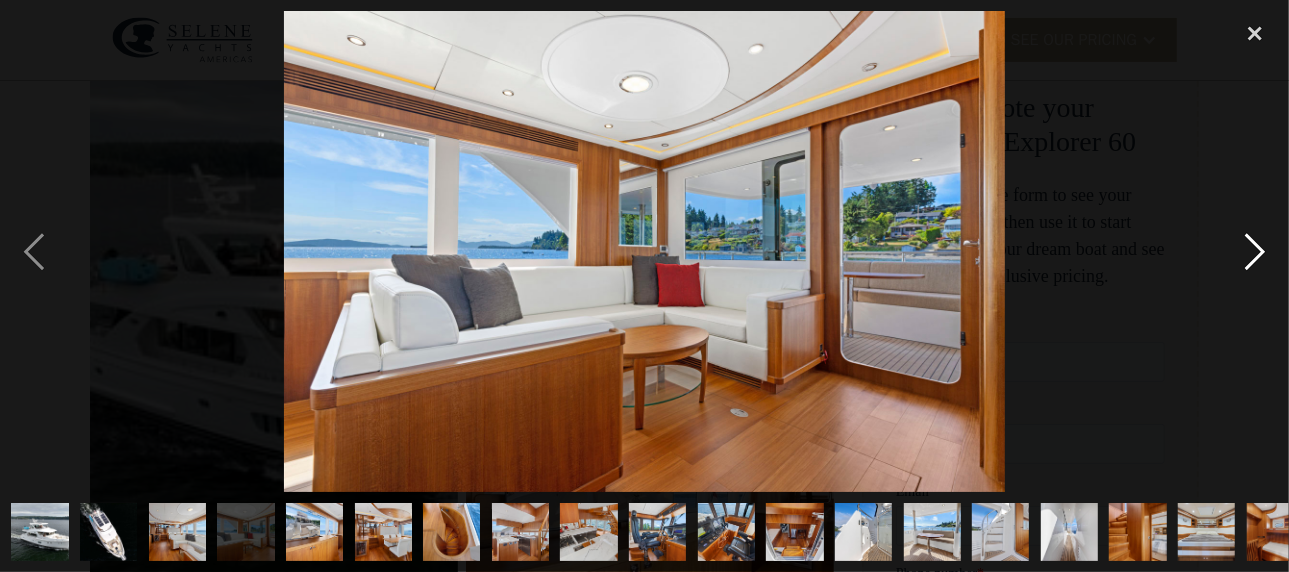 click at bounding box center [1255, 251] 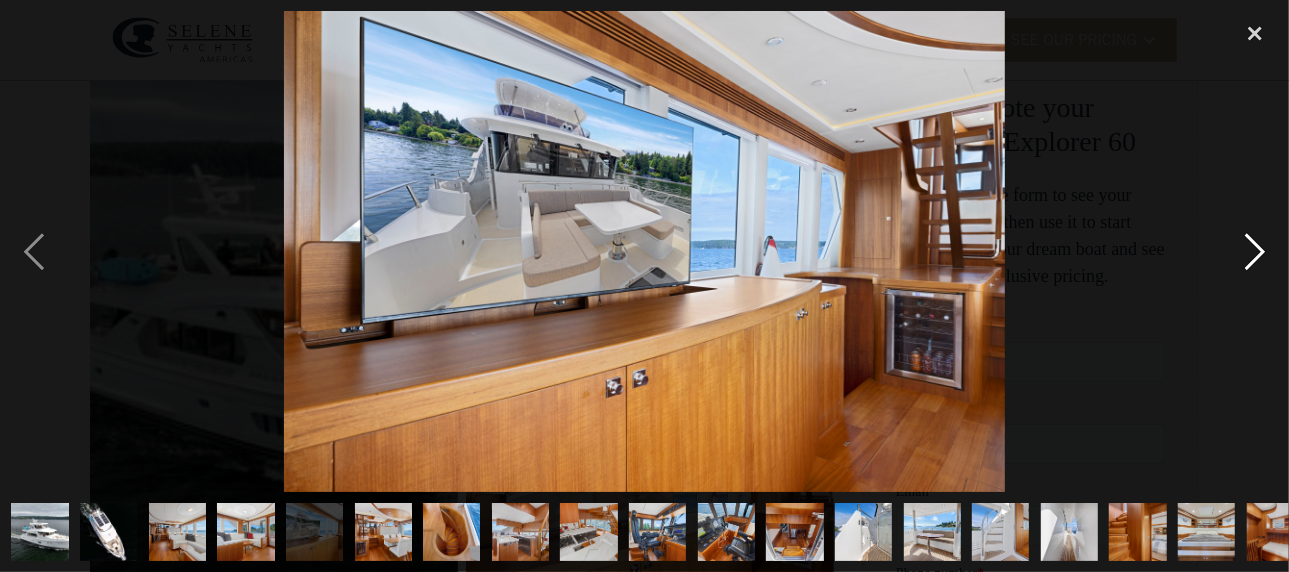 click at bounding box center (1255, 251) 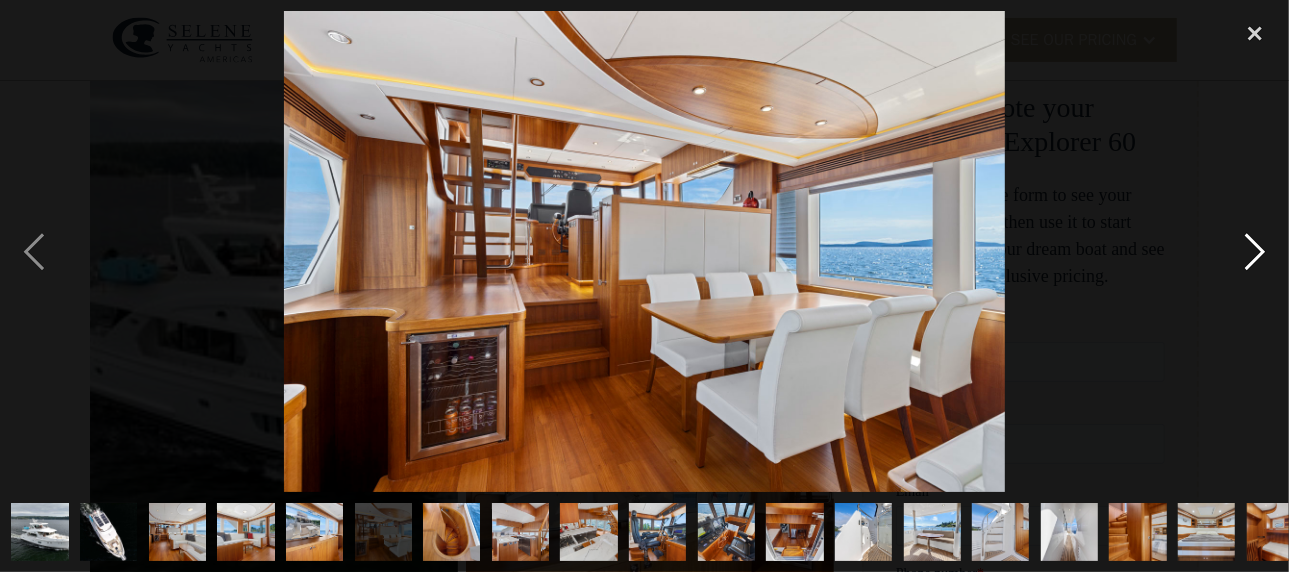 click at bounding box center [1255, 251] 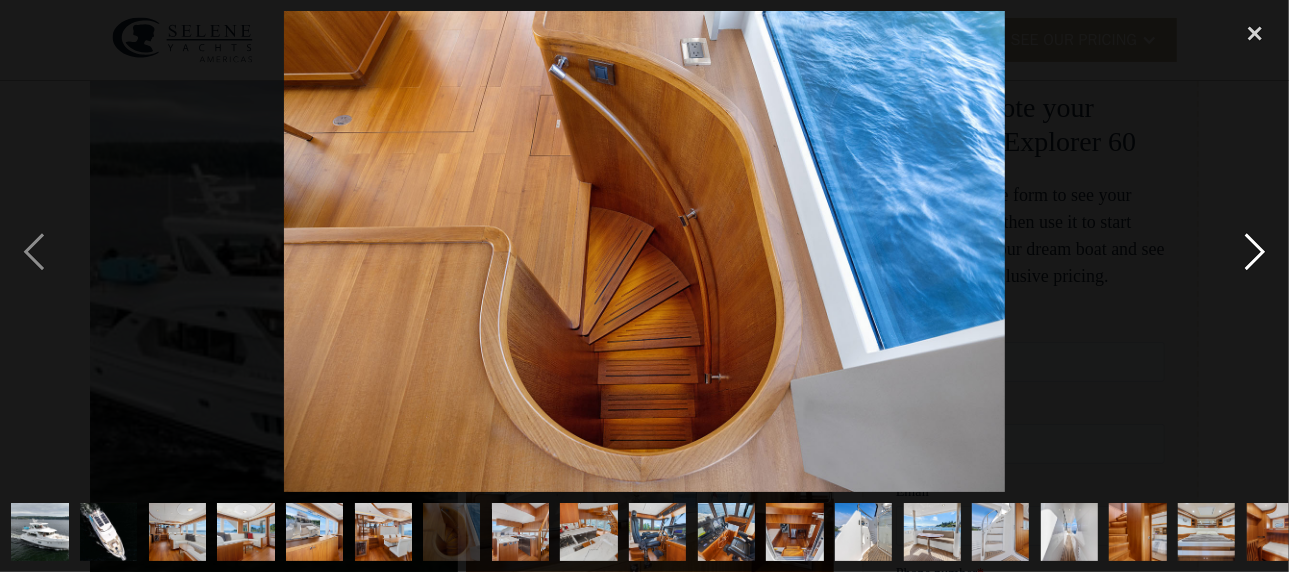 click at bounding box center [1255, 251] 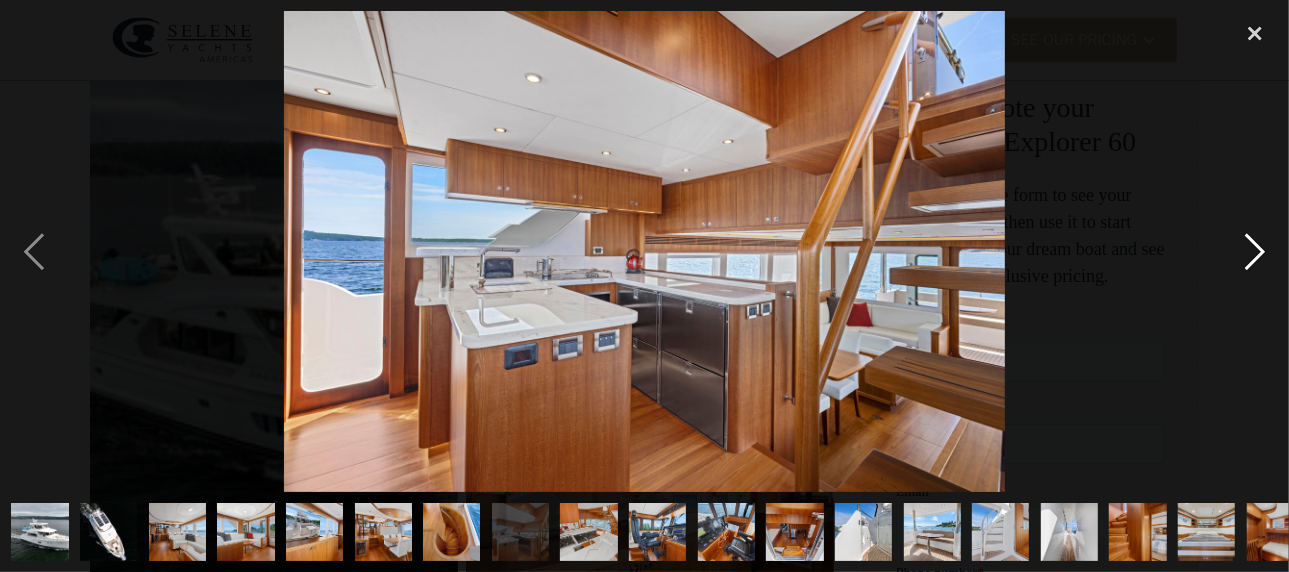 click at bounding box center (1255, 251) 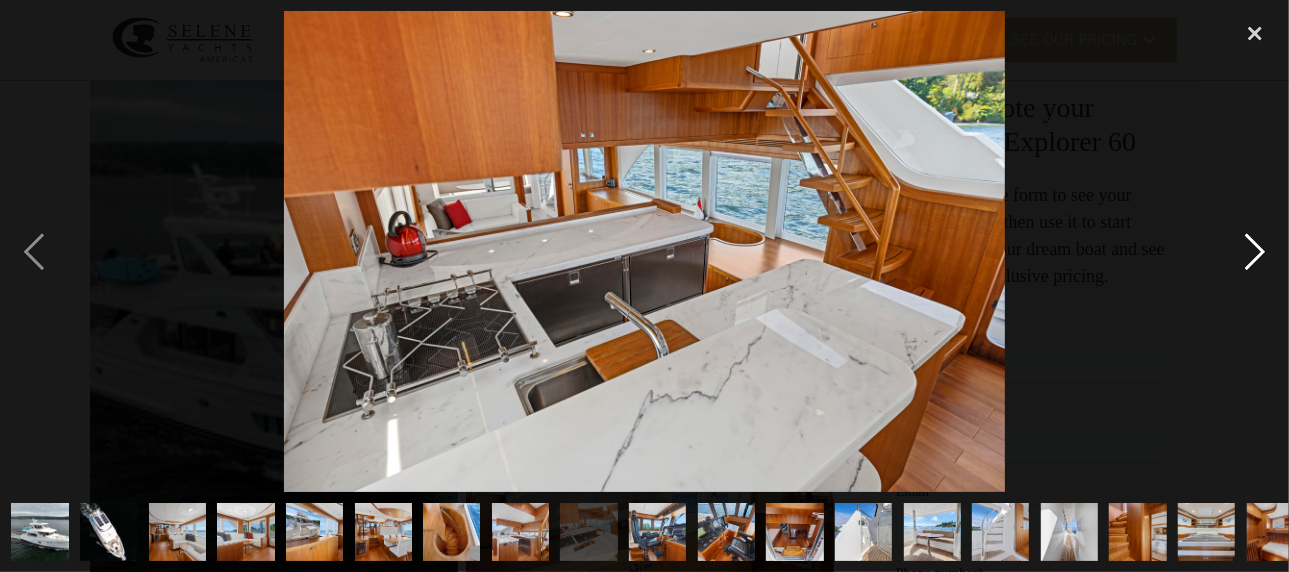 click at bounding box center (1255, 251) 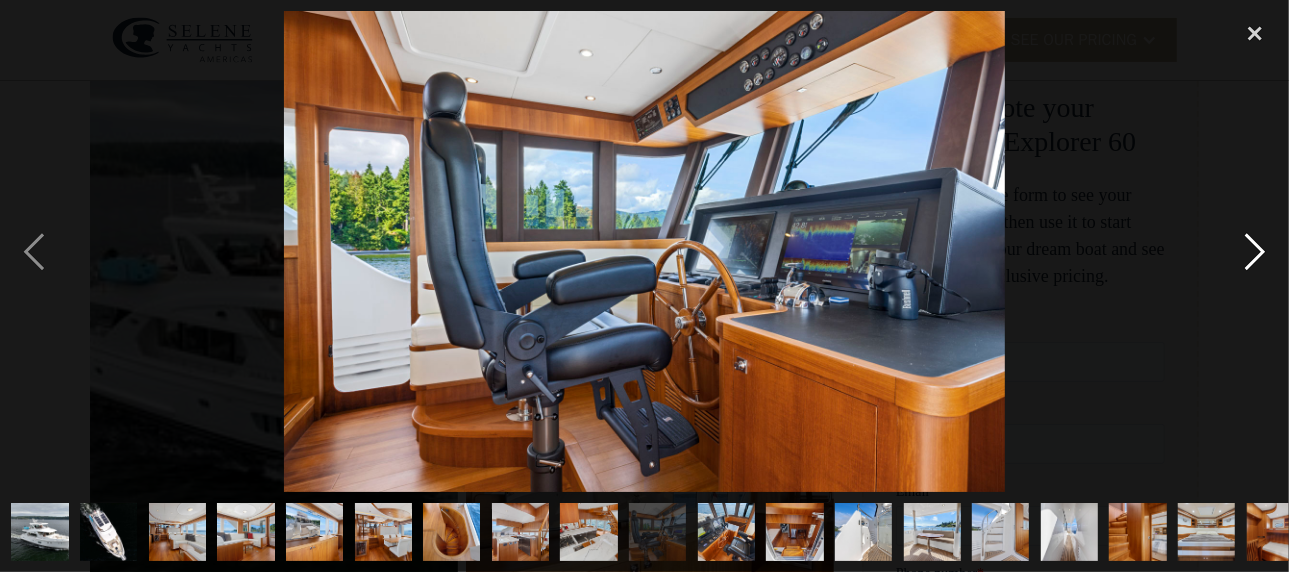 click at bounding box center (1255, 251) 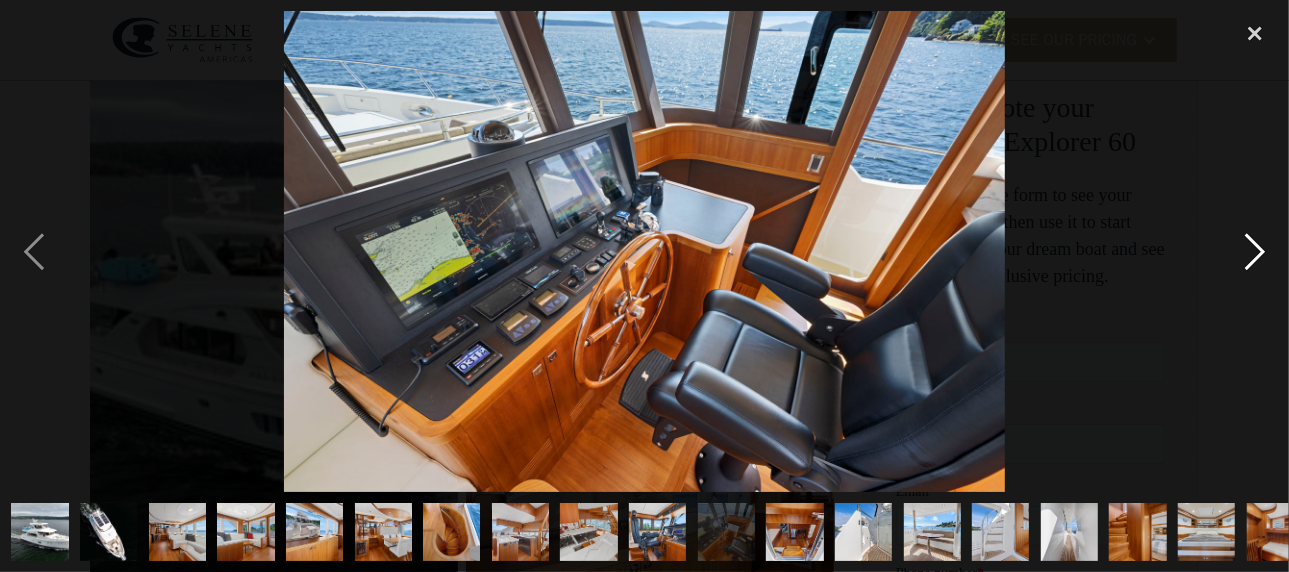 click at bounding box center [1255, 251] 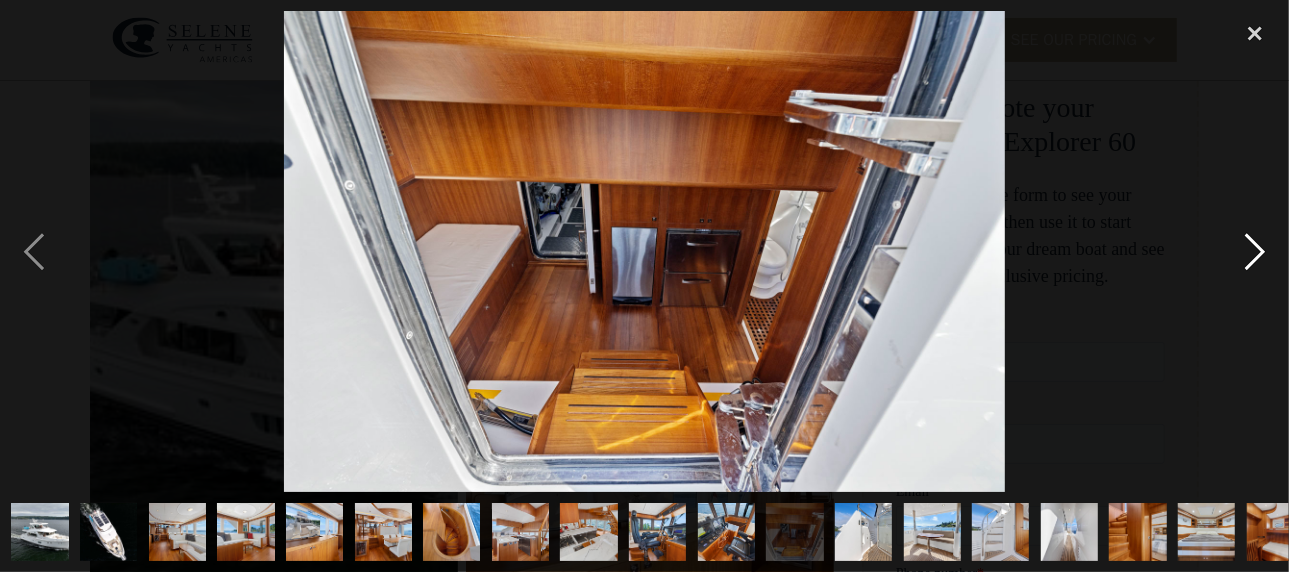 click at bounding box center [1255, 251] 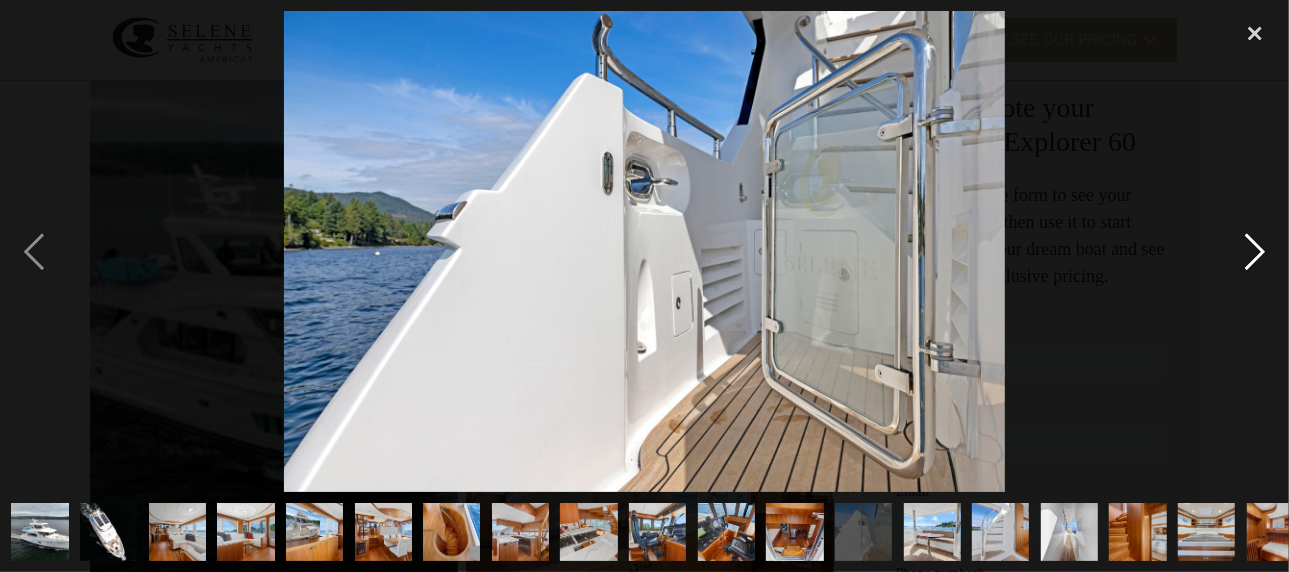 click at bounding box center (1255, 251) 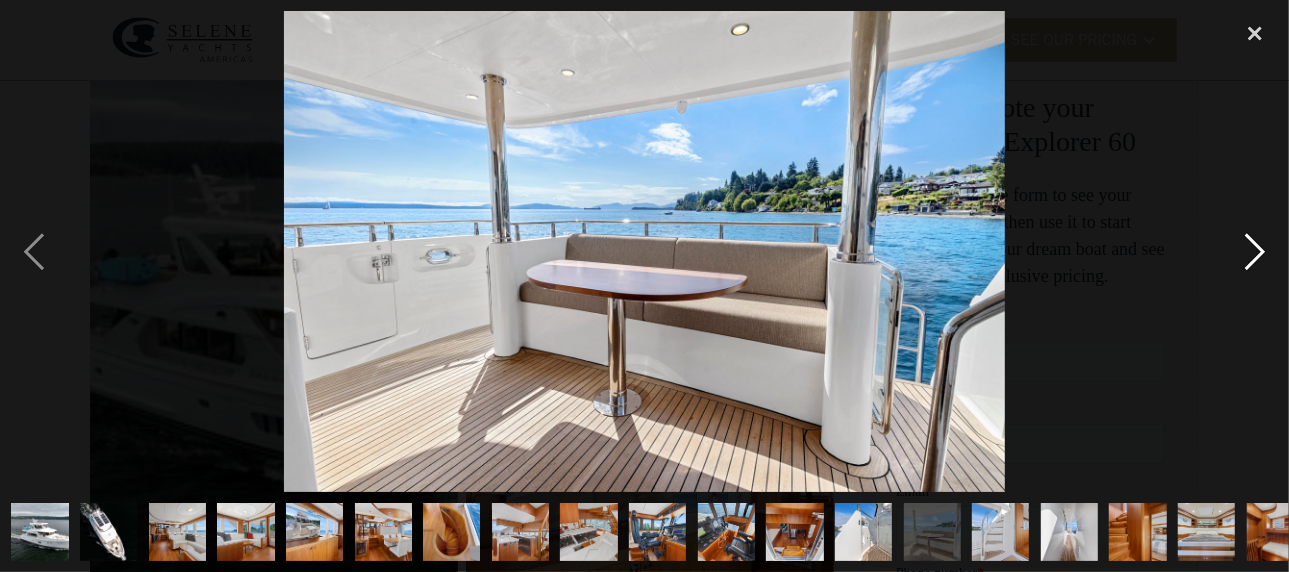 click at bounding box center (1255, 251) 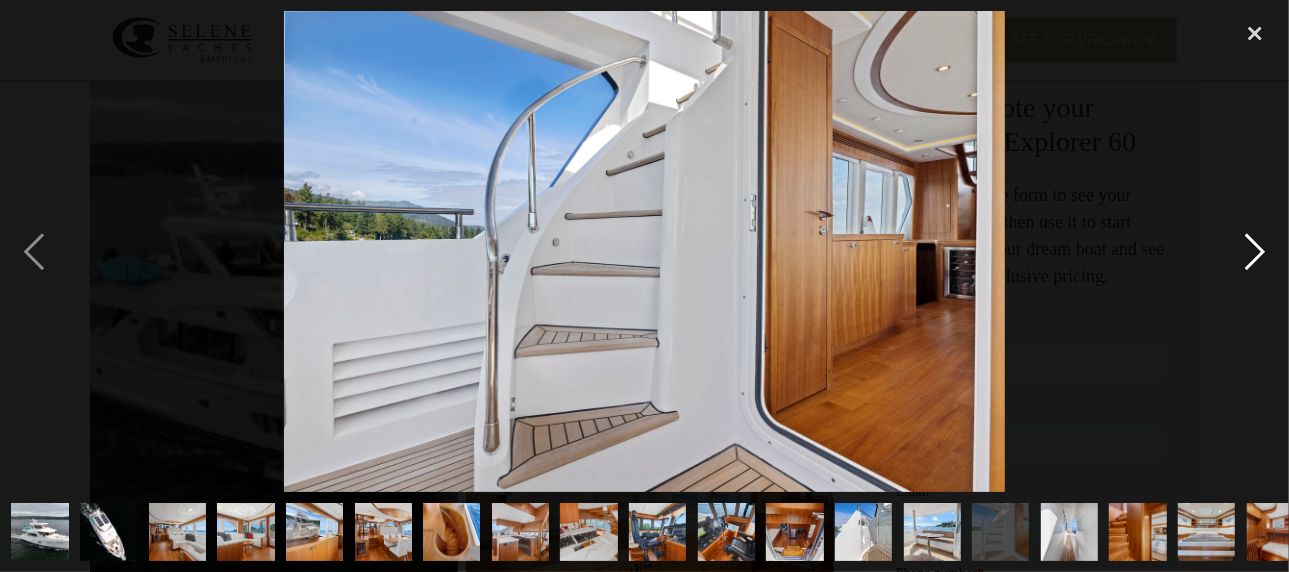 click at bounding box center (1255, 251) 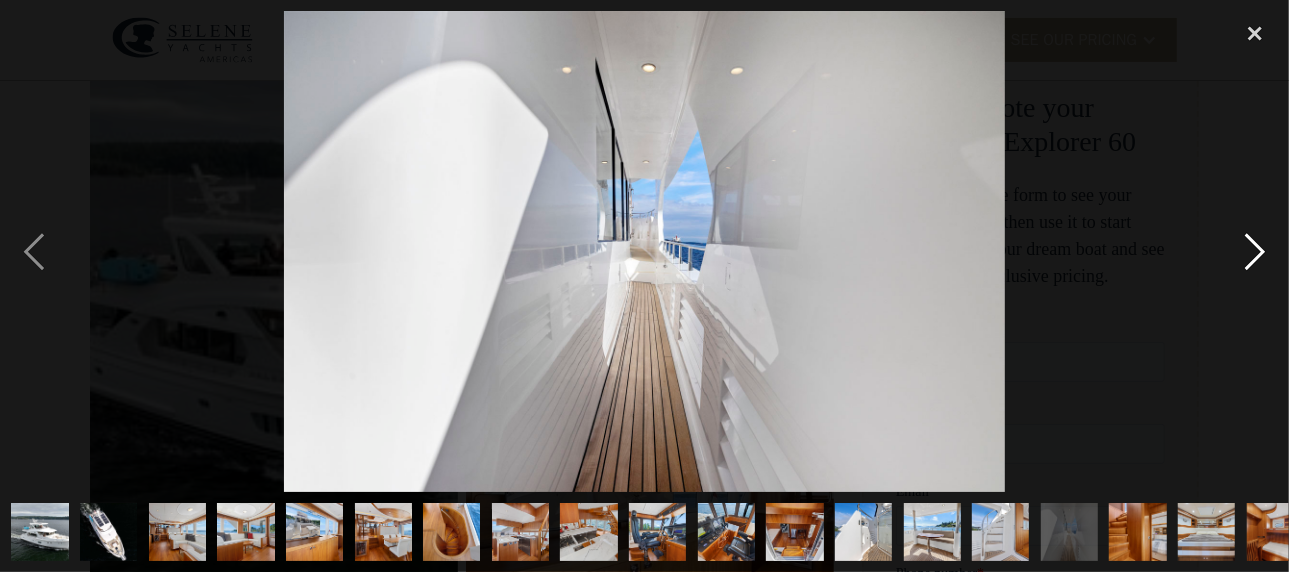 click at bounding box center [1255, 251] 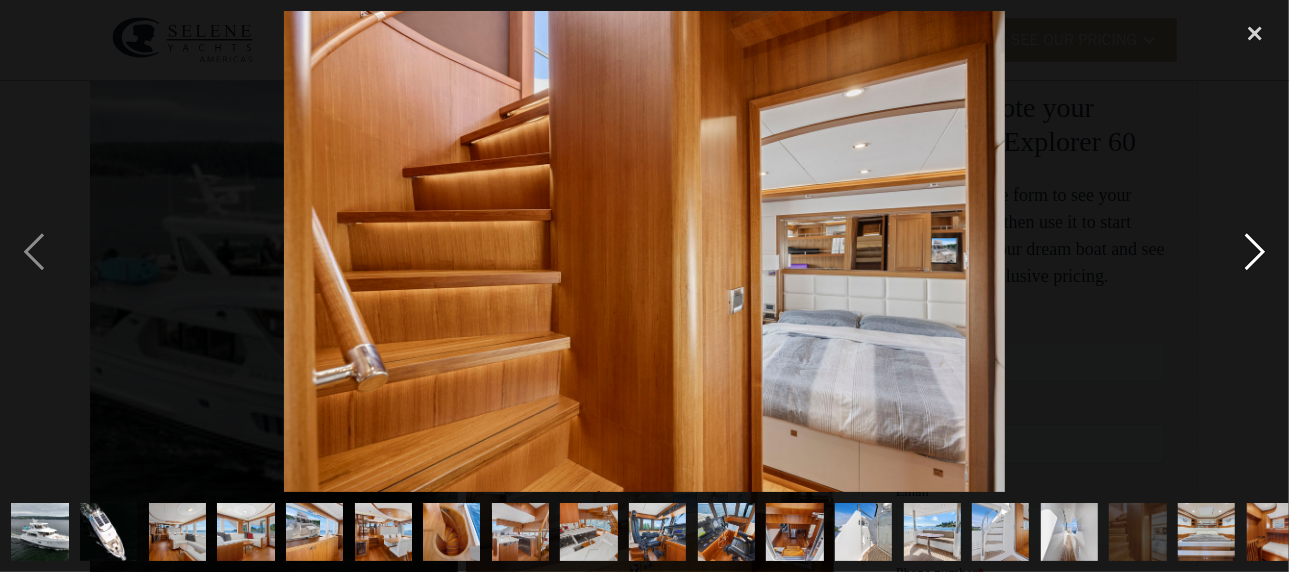 click at bounding box center [1255, 251] 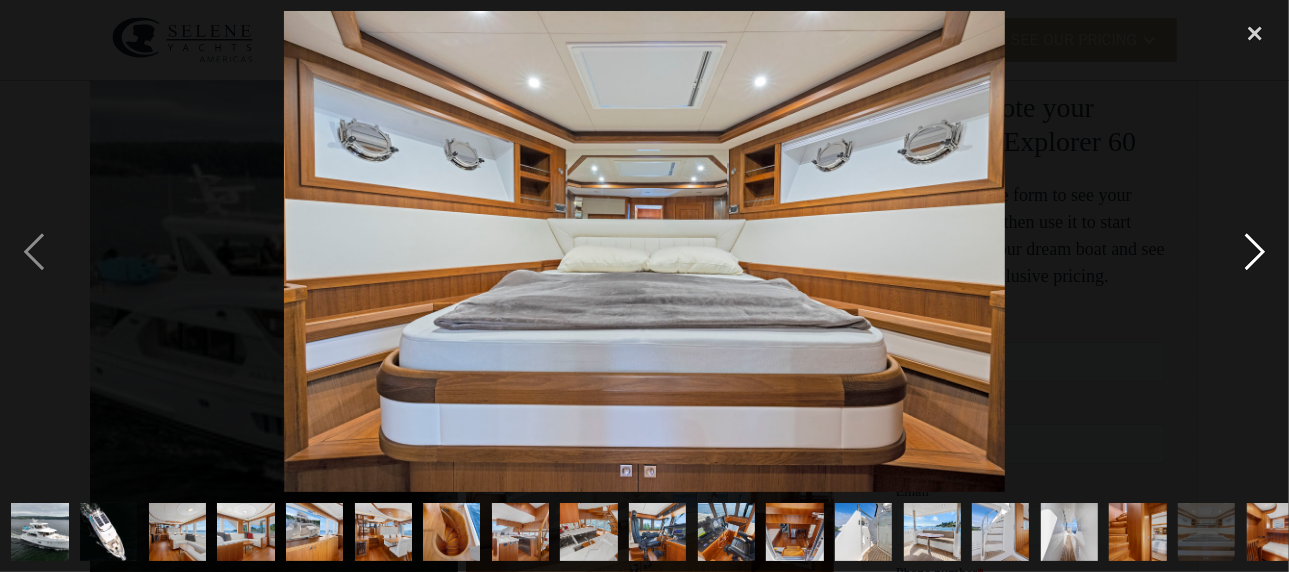 click at bounding box center (1255, 251) 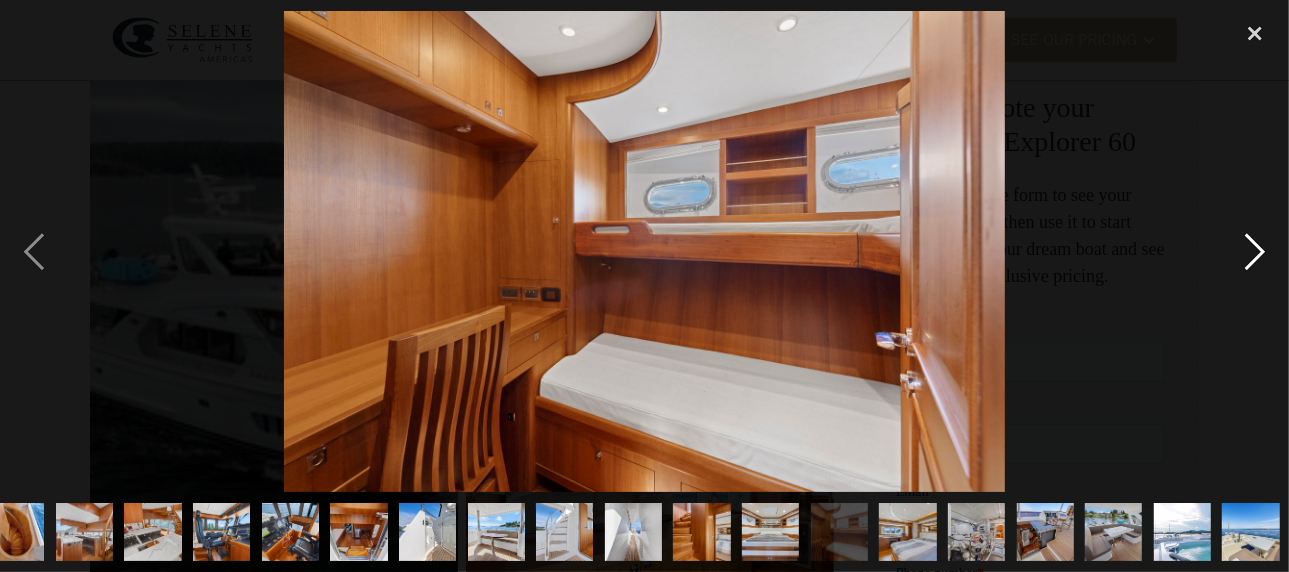 scroll, scrollTop: 0, scrollLeft: 438, axis: horizontal 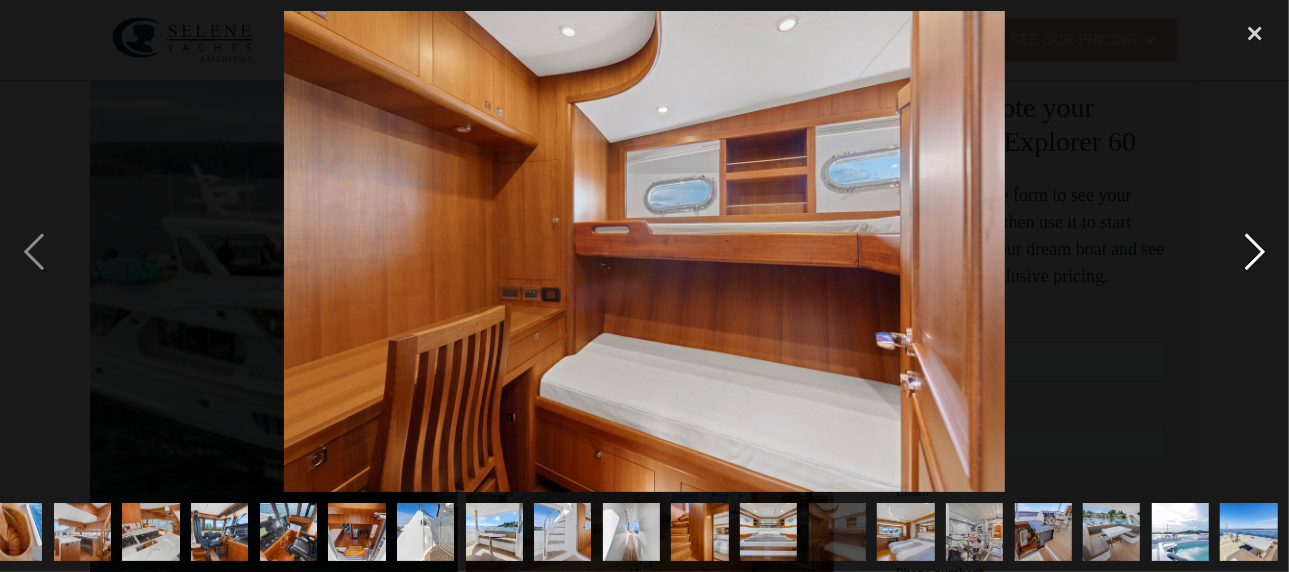 click at bounding box center (1255, 251) 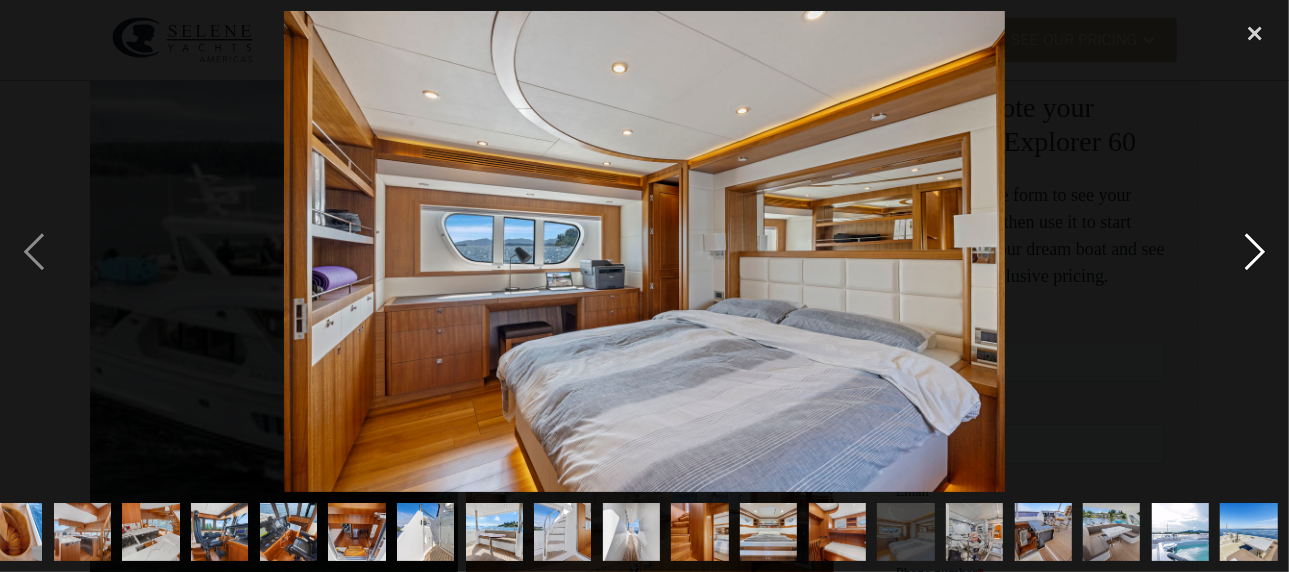 click at bounding box center (1255, 251) 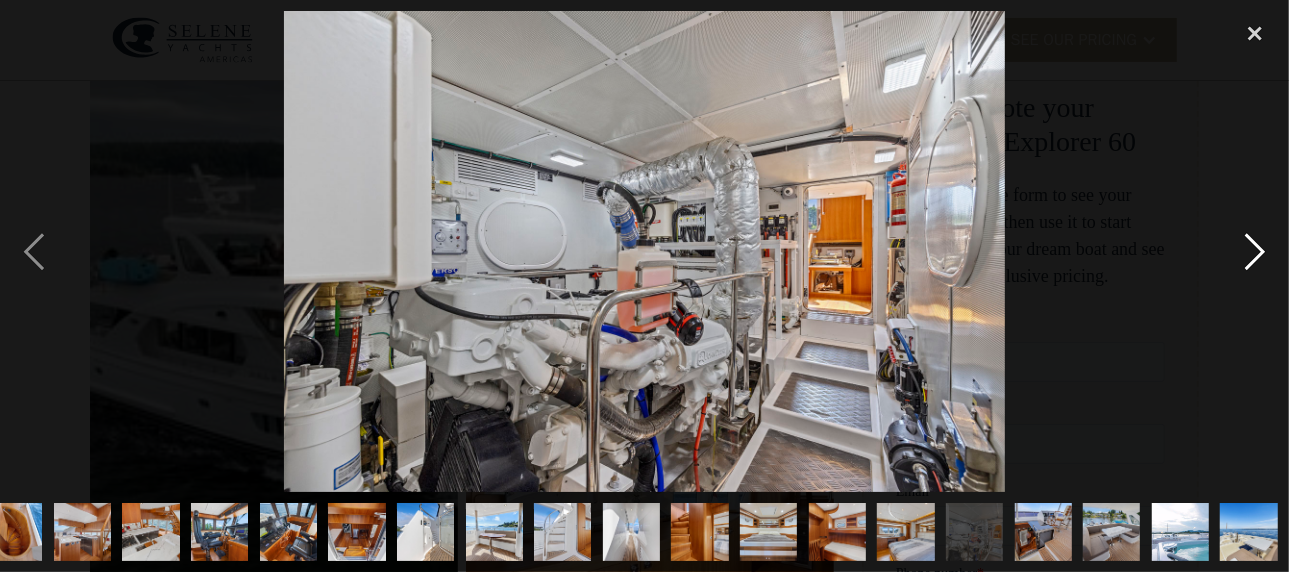 click at bounding box center [1255, 251] 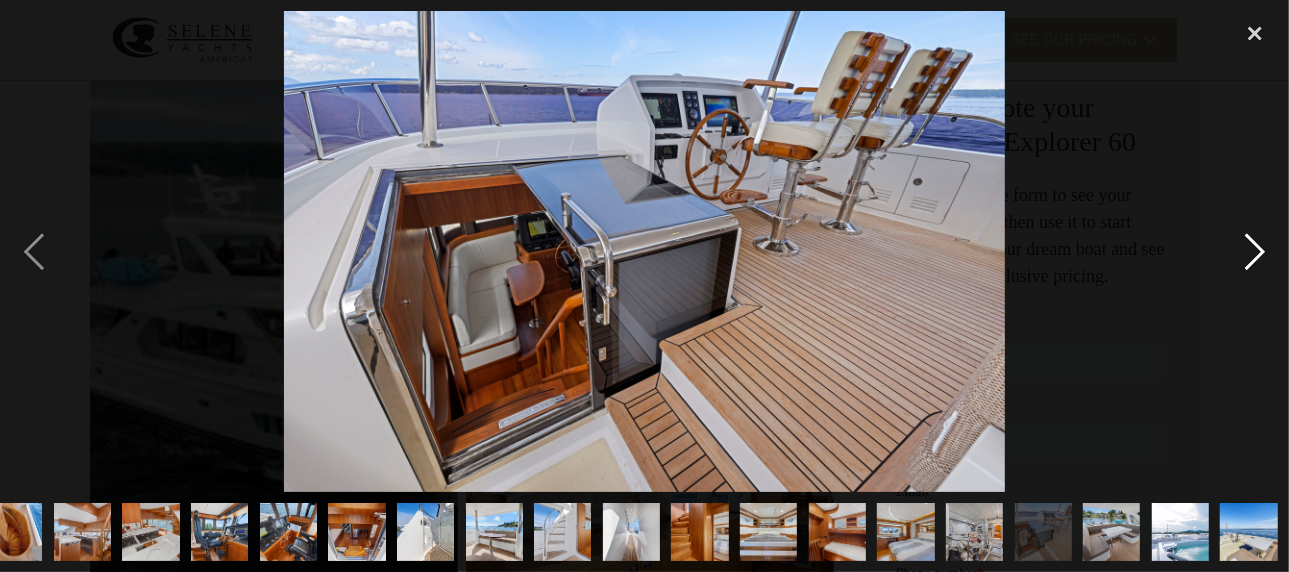 click at bounding box center [1255, 251] 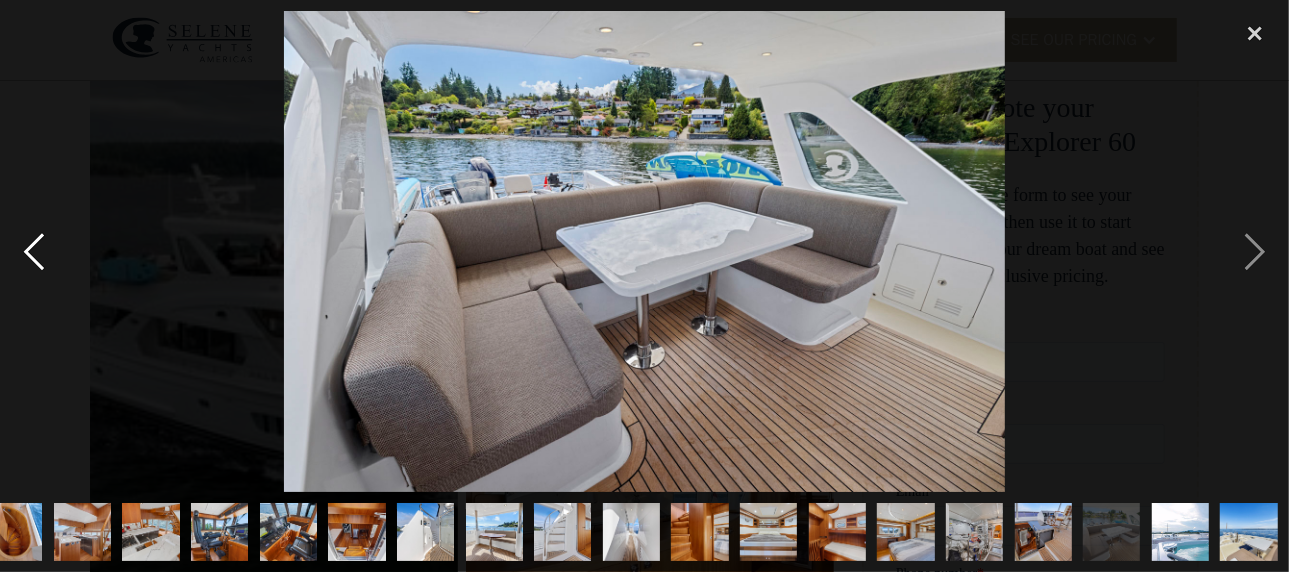 click at bounding box center (34, 251) 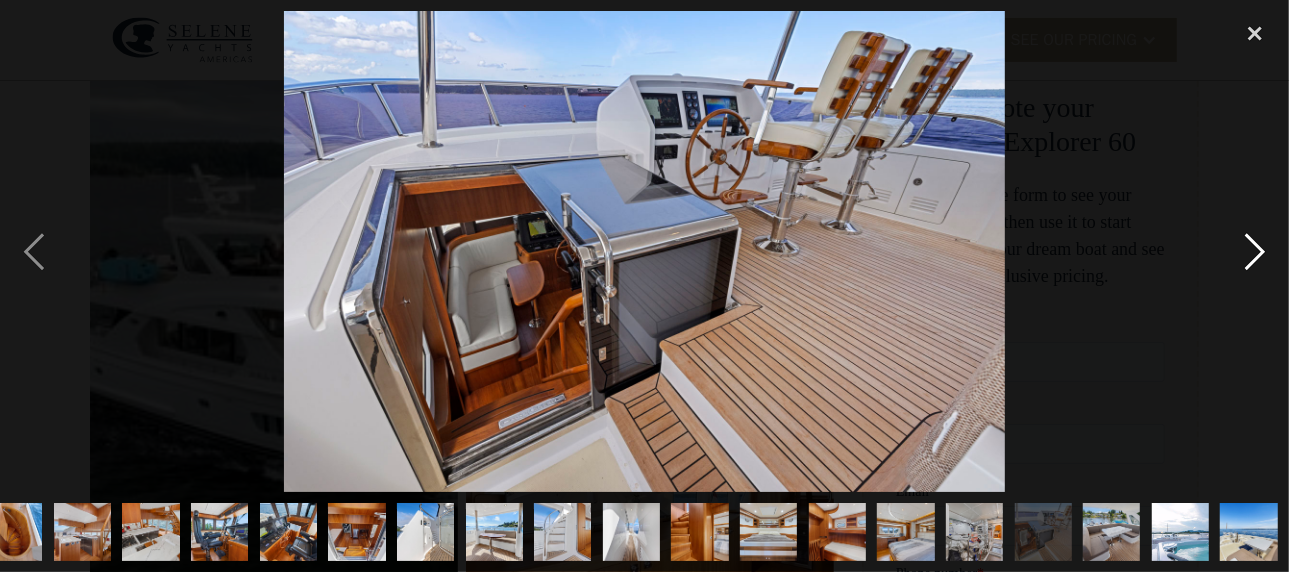 click at bounding box center [1255, 251] 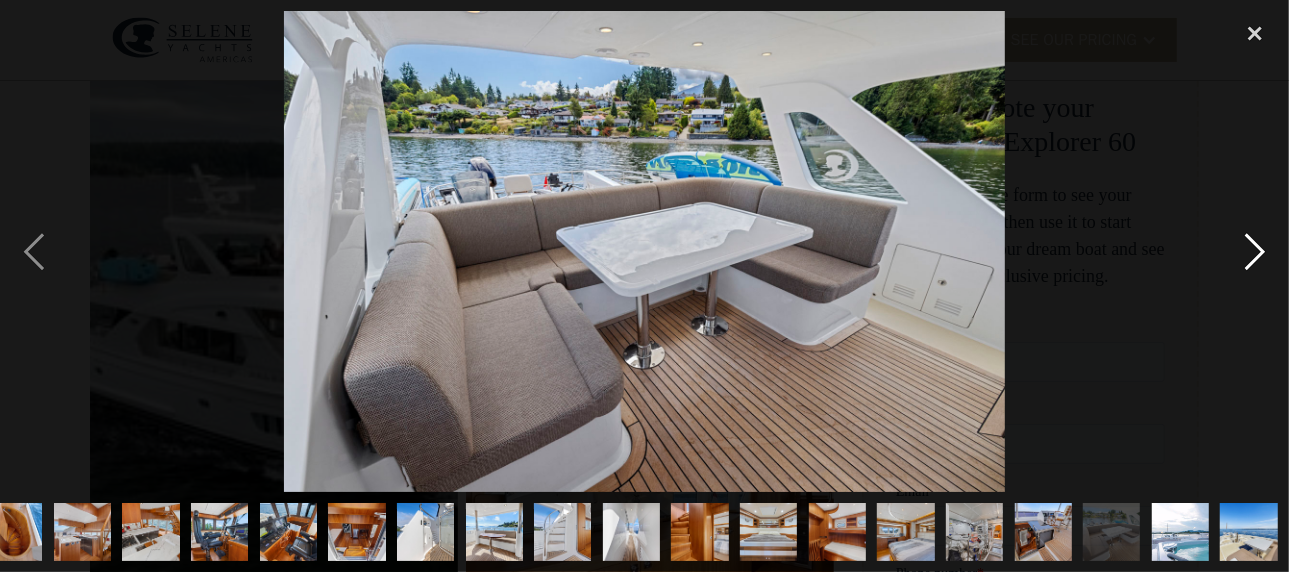 click at bounding box center (1255, 251) 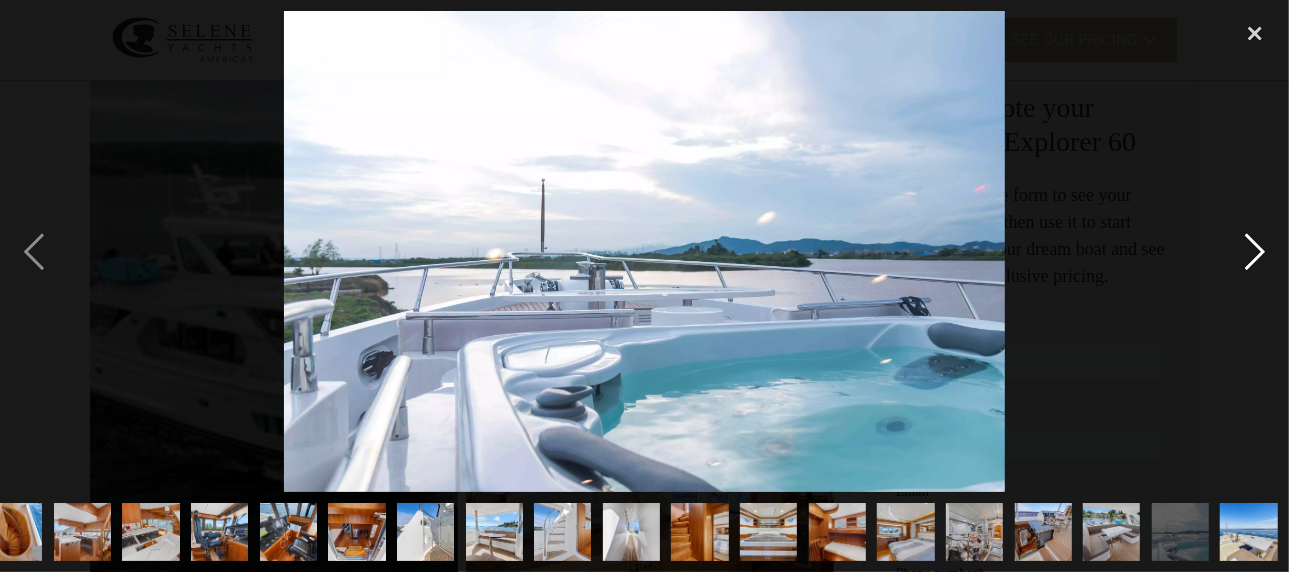 click at bounding box center (1255, 251) 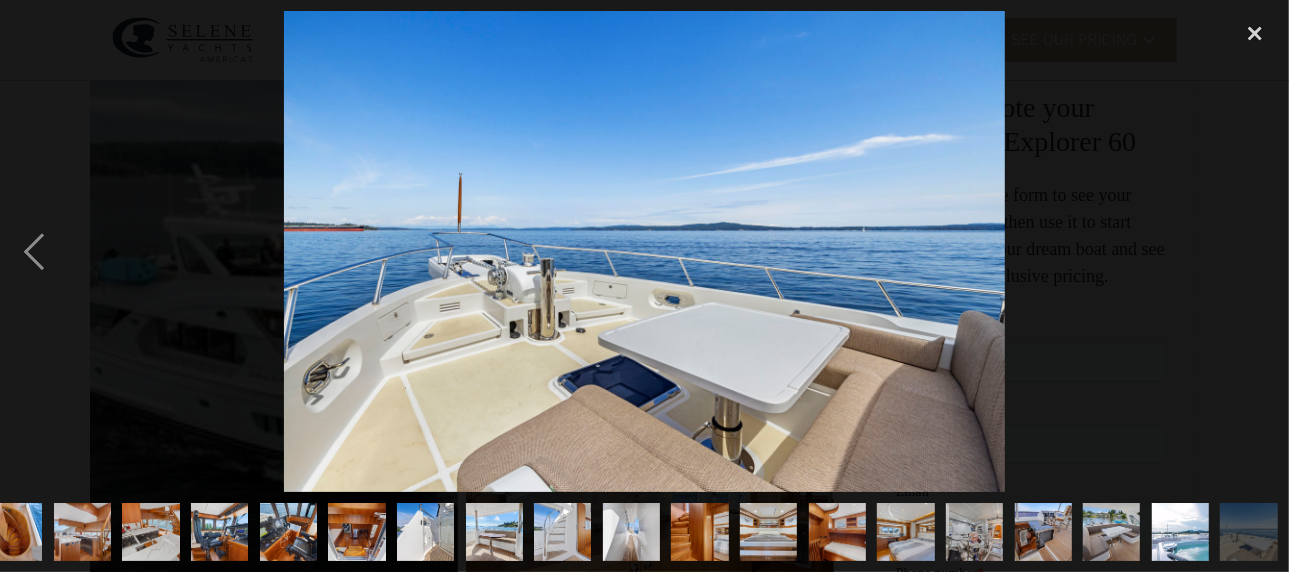 click at bounding box center (1181, 531) 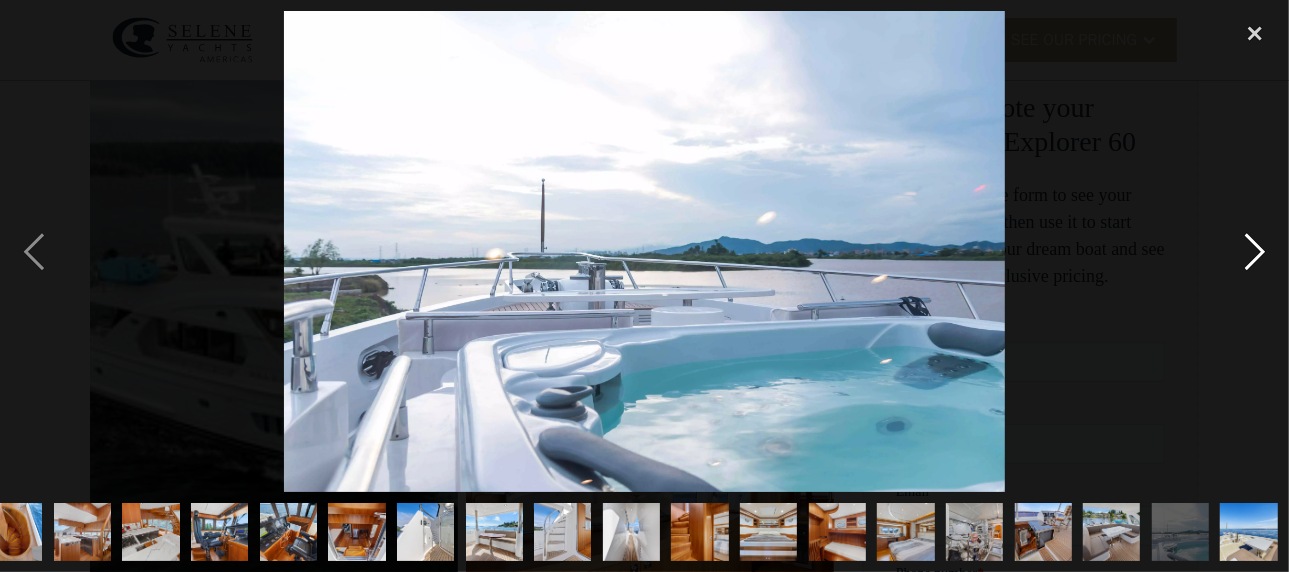 click at bounding box center (1255, 251) 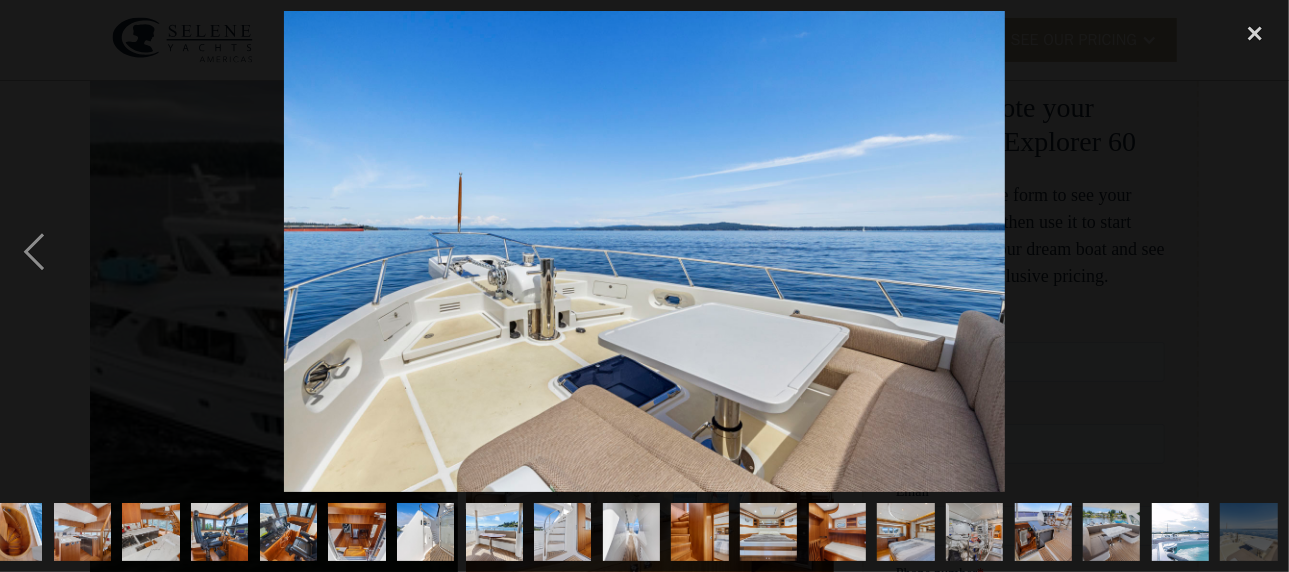 click at bounding box center [1255, 251] 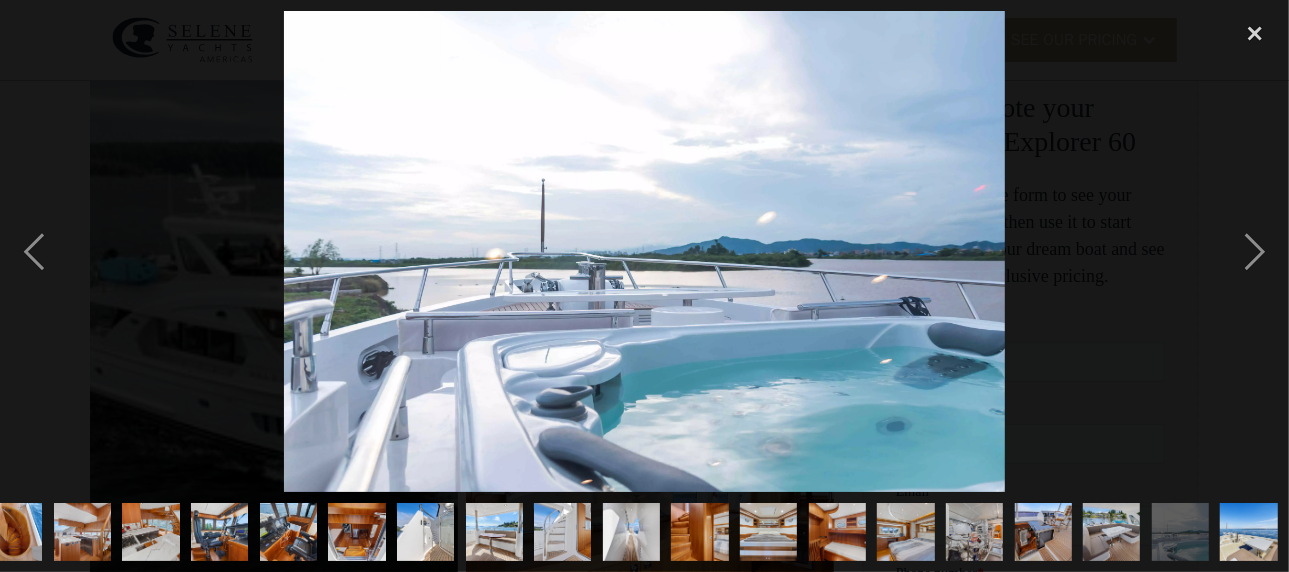 click at bounding box center (1249, 531) 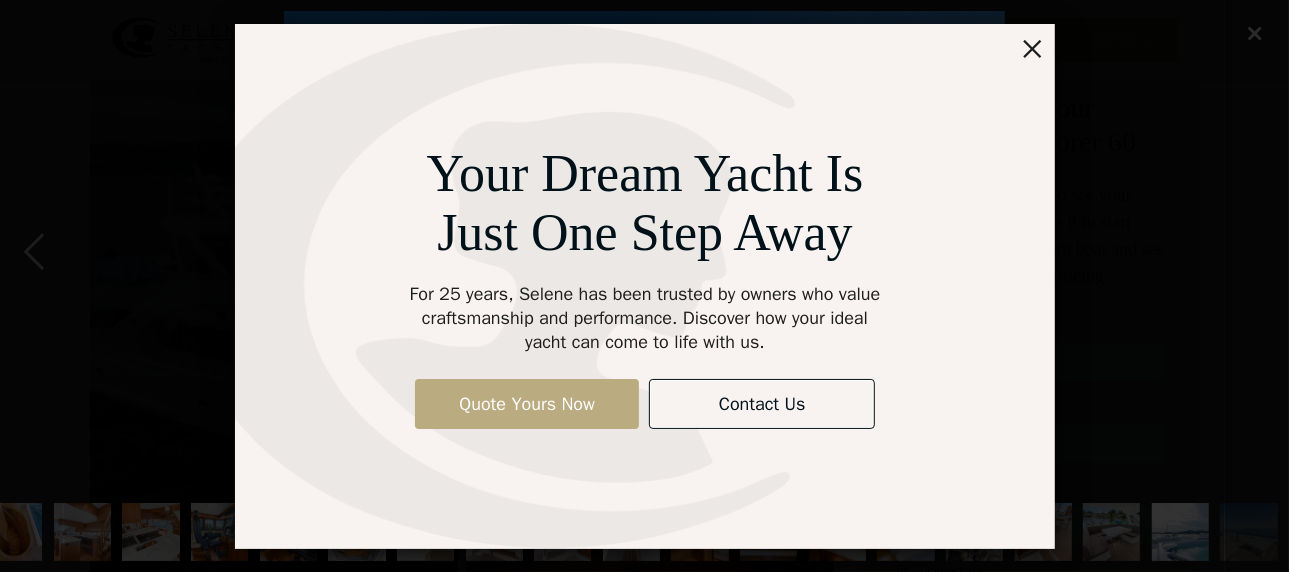 click on "Quote Yours Now" at bounding box center (527, 404) 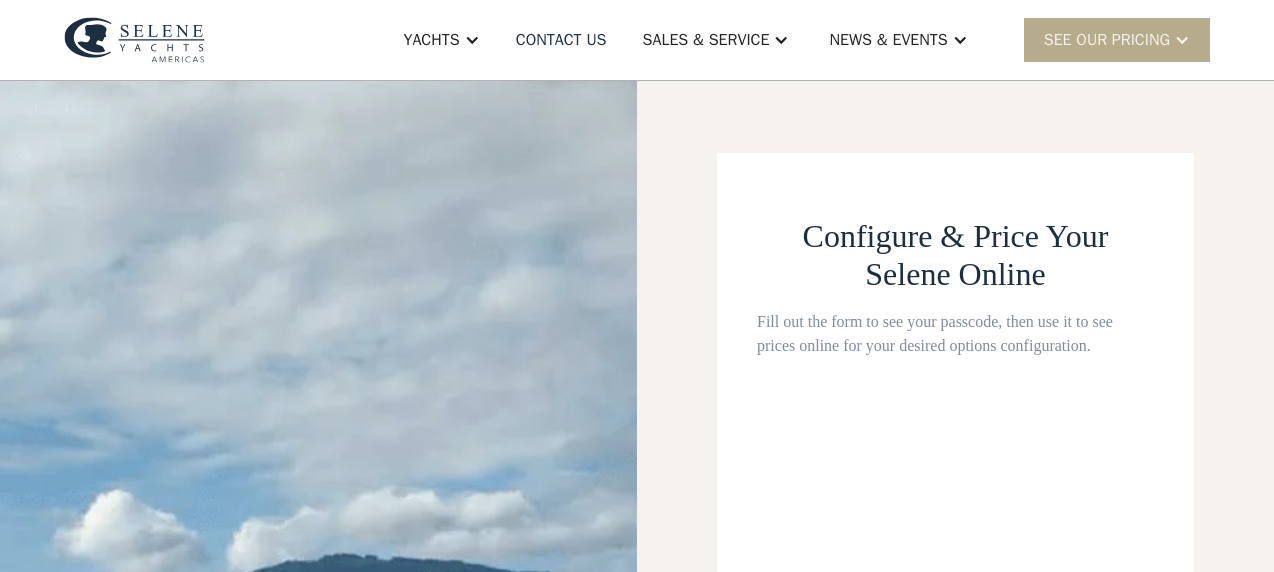 scroll, scrollTop: 0, scrollLeft: 0, axis: both 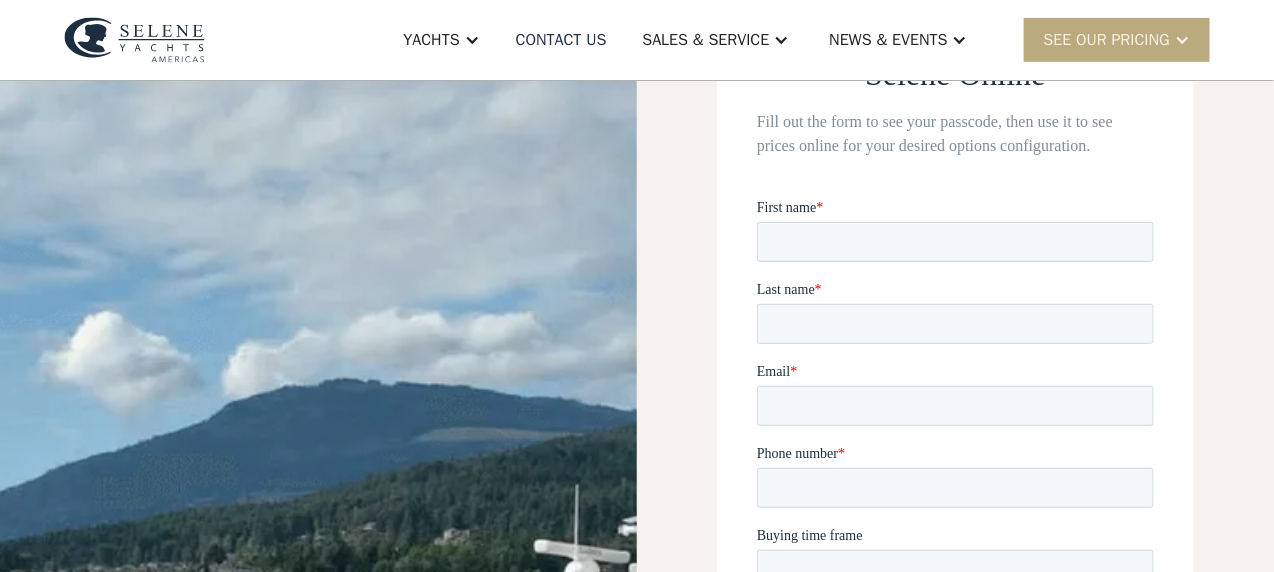 click on "SEE Our Pricing" at bounding box center (1107, 40) 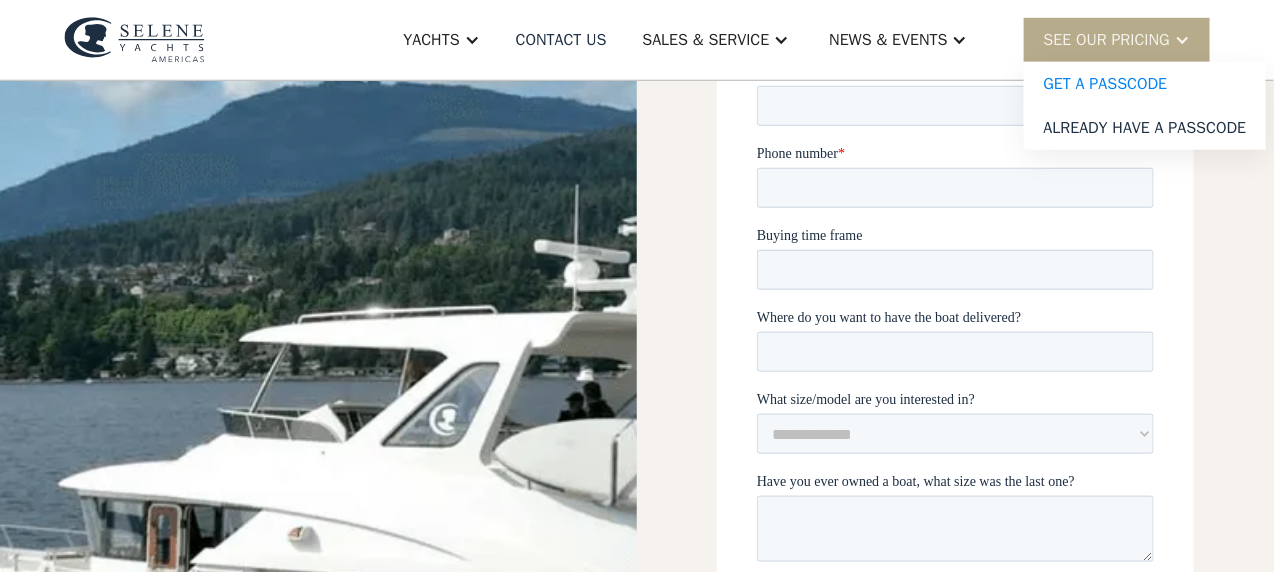 scroll, scrollTop: 600, scrollLeft: 0, axis: vertical 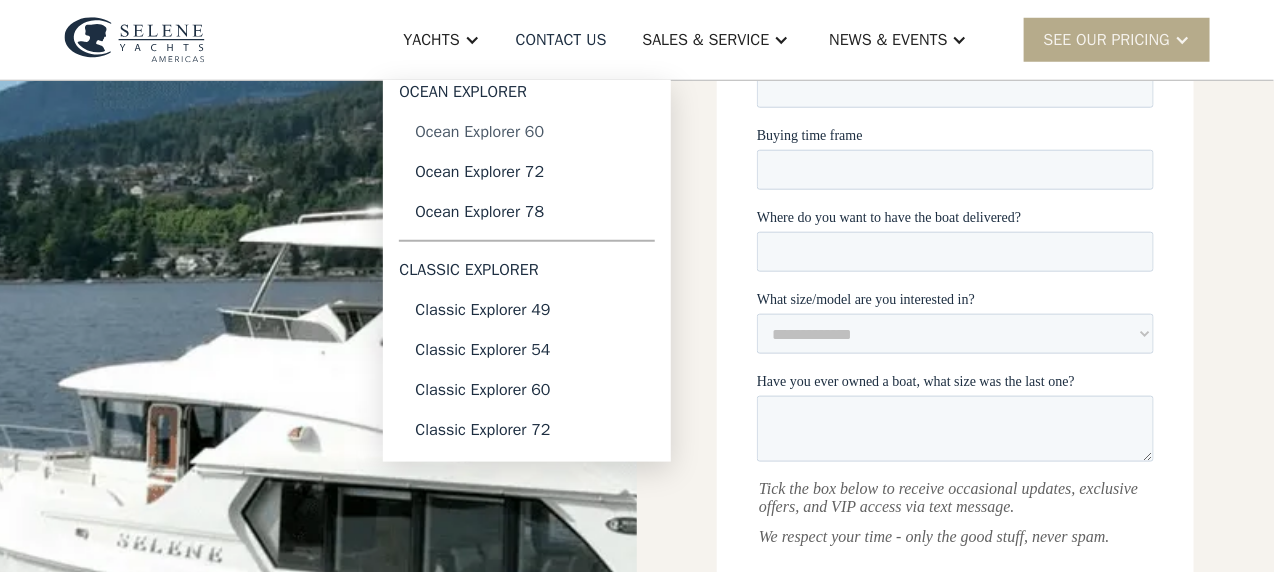 click on "Ocean Explorer 60" at bounding box center (527, 132) 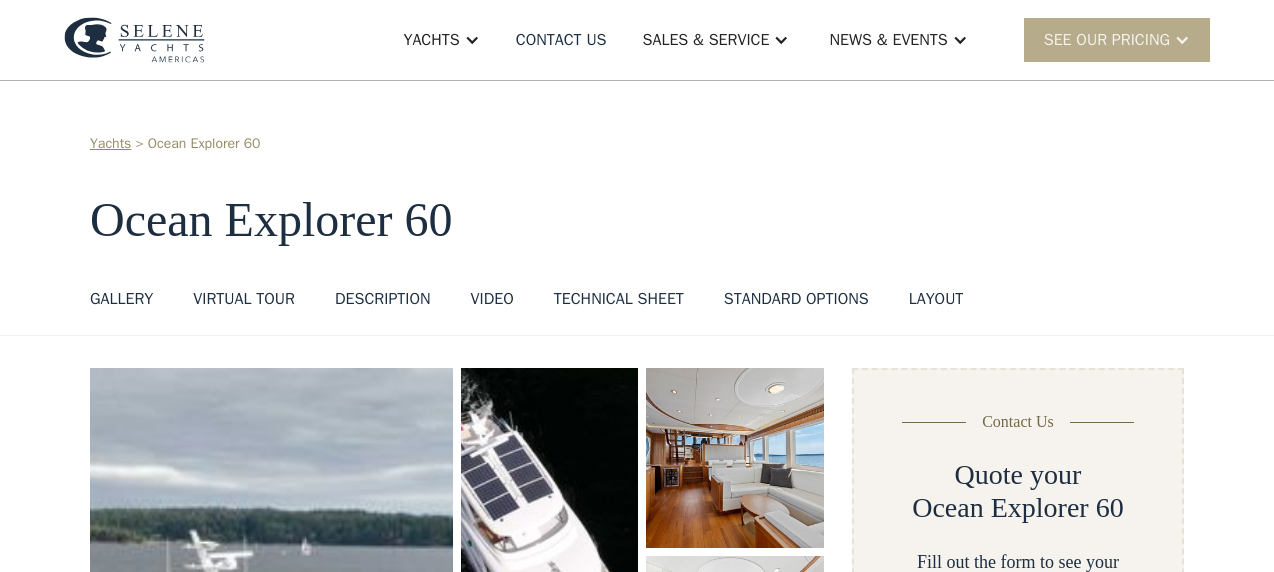 scroll, scrollTop: 0, scrollLeft: 0, axis: both 